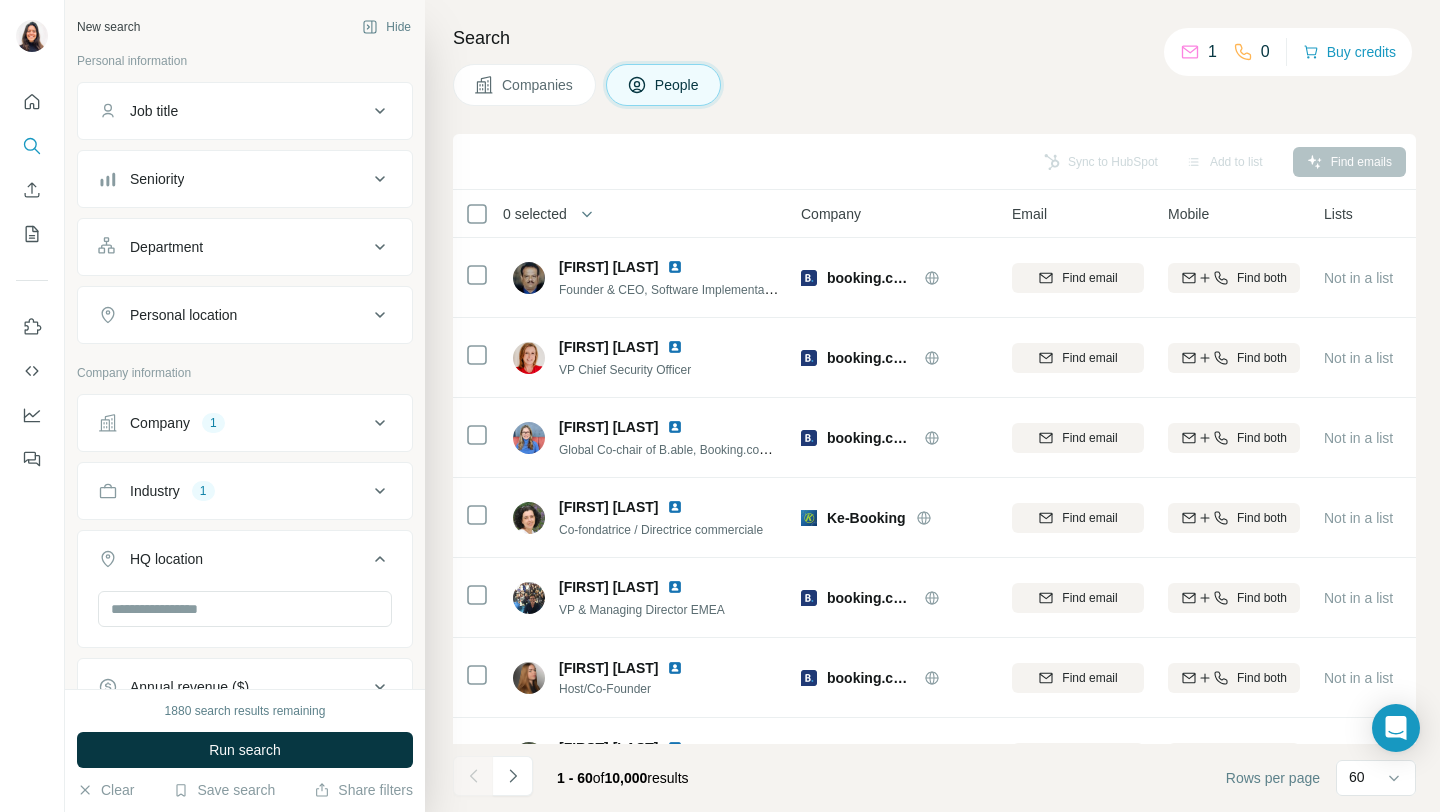 scroll, scrollTop: 0, scrollLeft: 0, axis: both 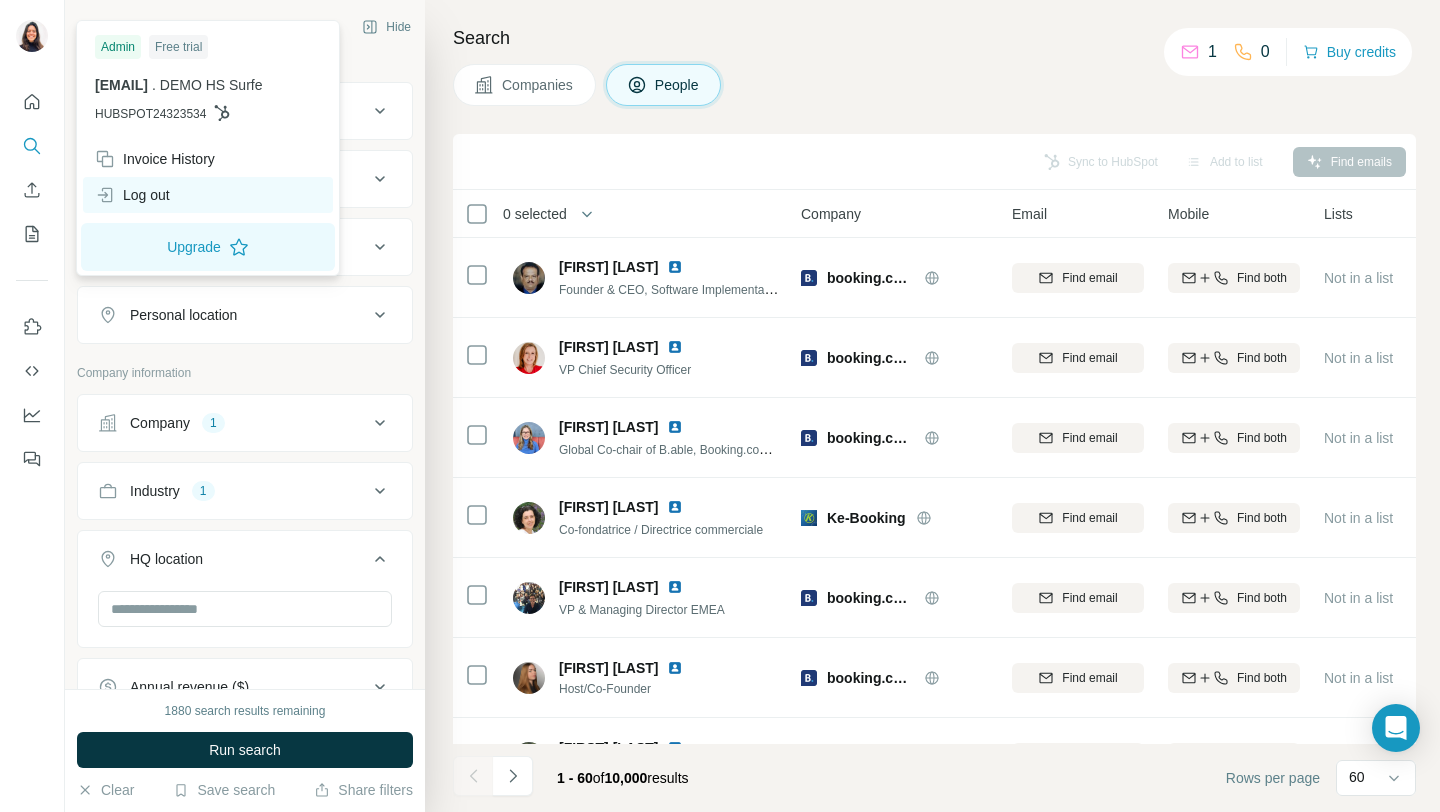 click on "Log out" at bounding box center (132, 195) 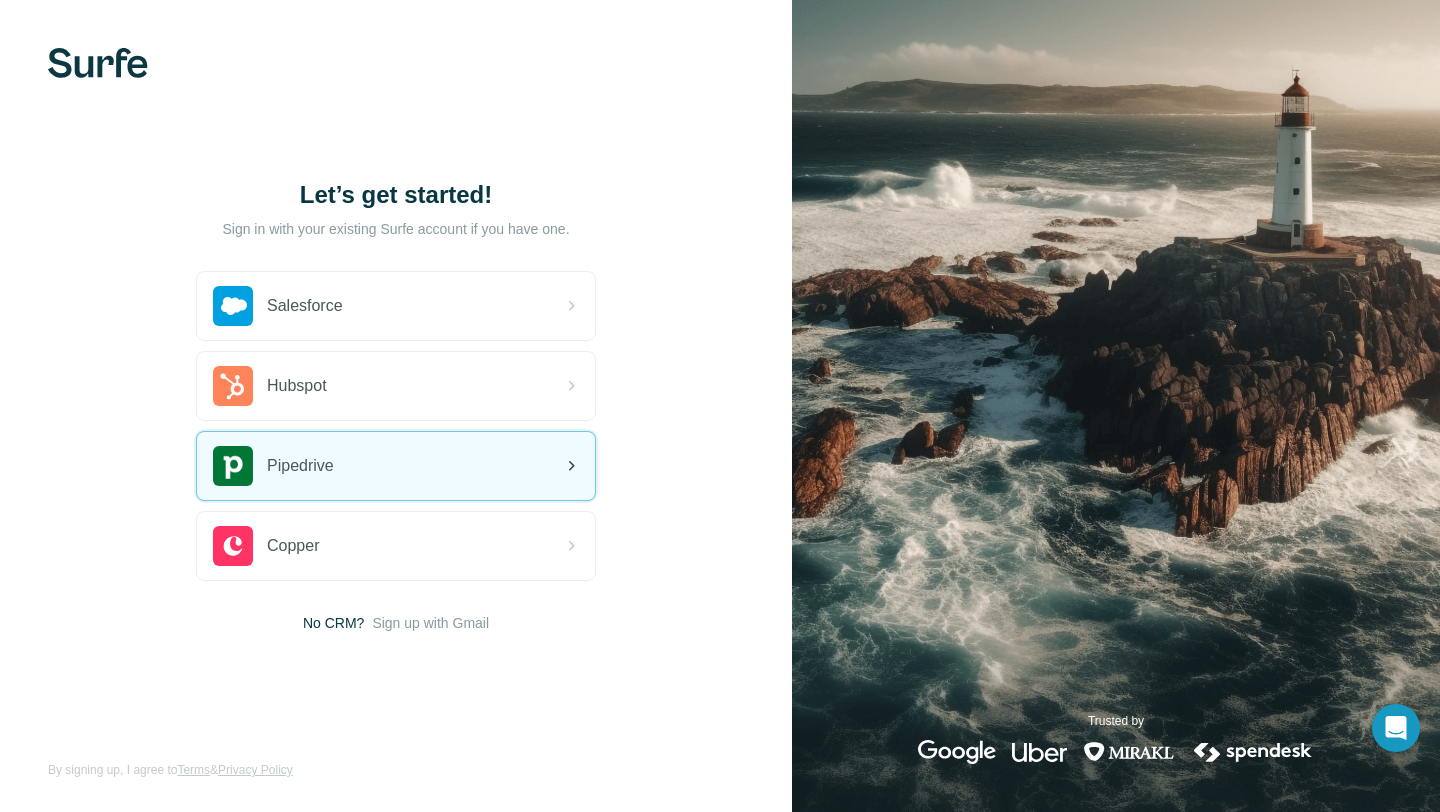 scroll, scrollTop: 0, scrollLeft: 0, axis: both 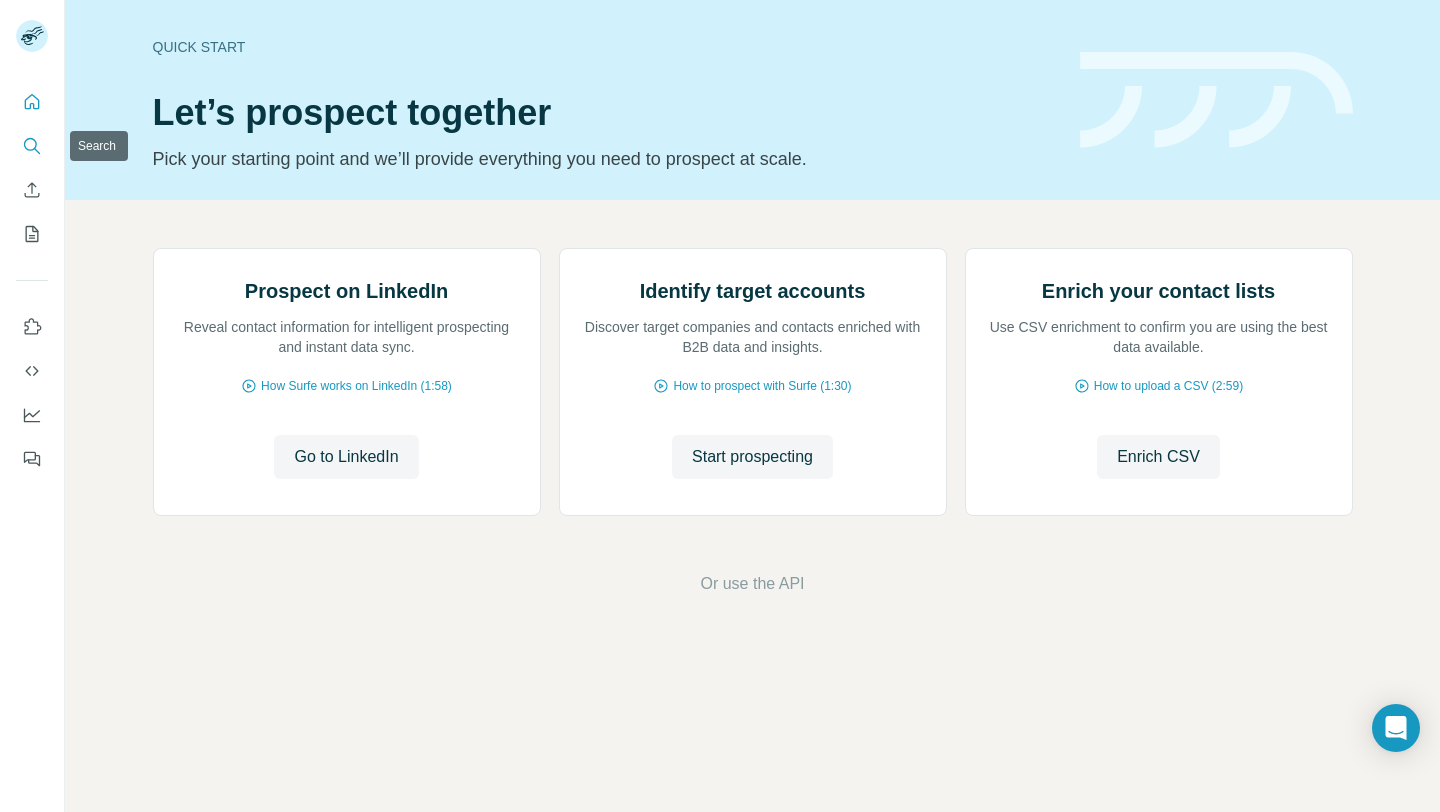 click 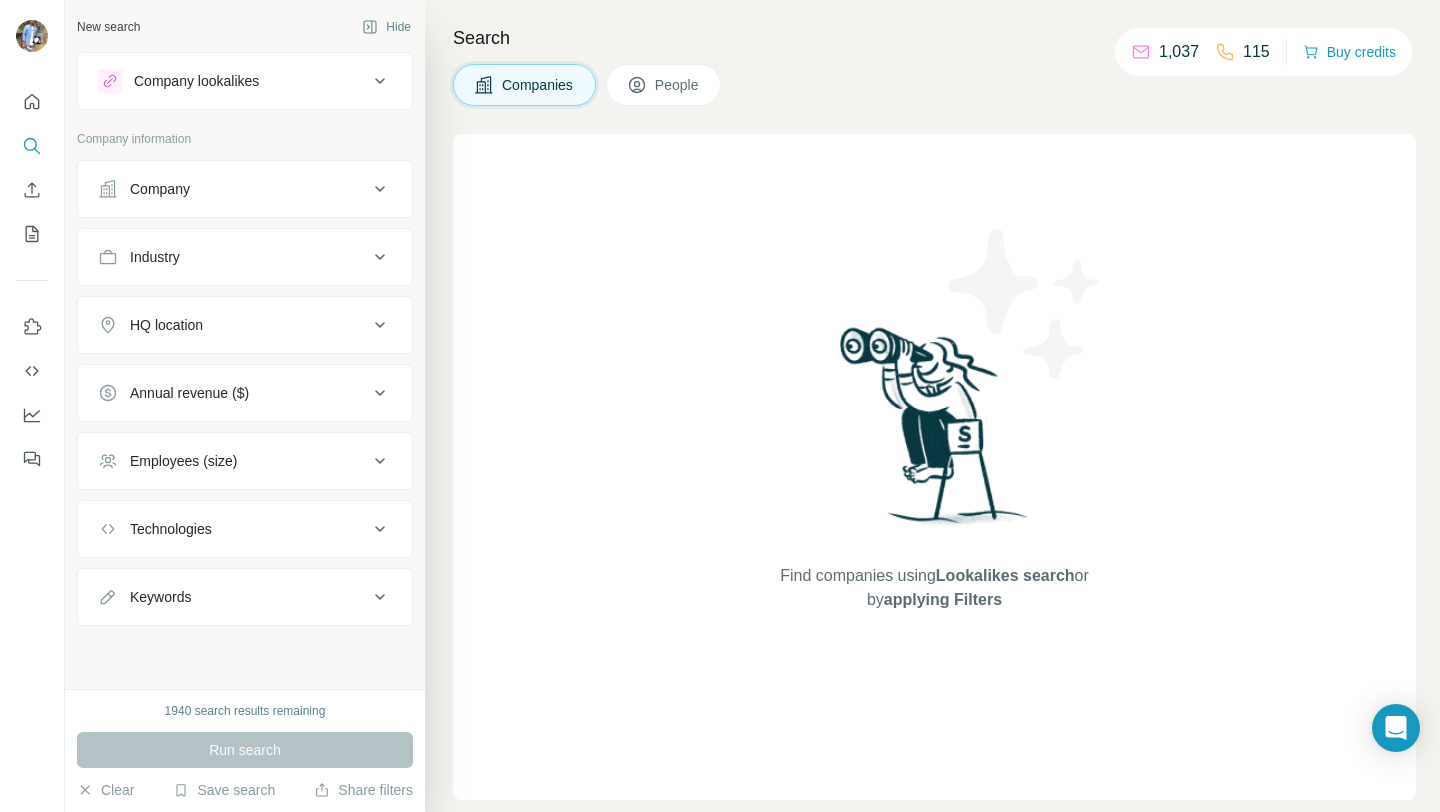 click on "Company lookalikes" at bounding box center (233, 81) 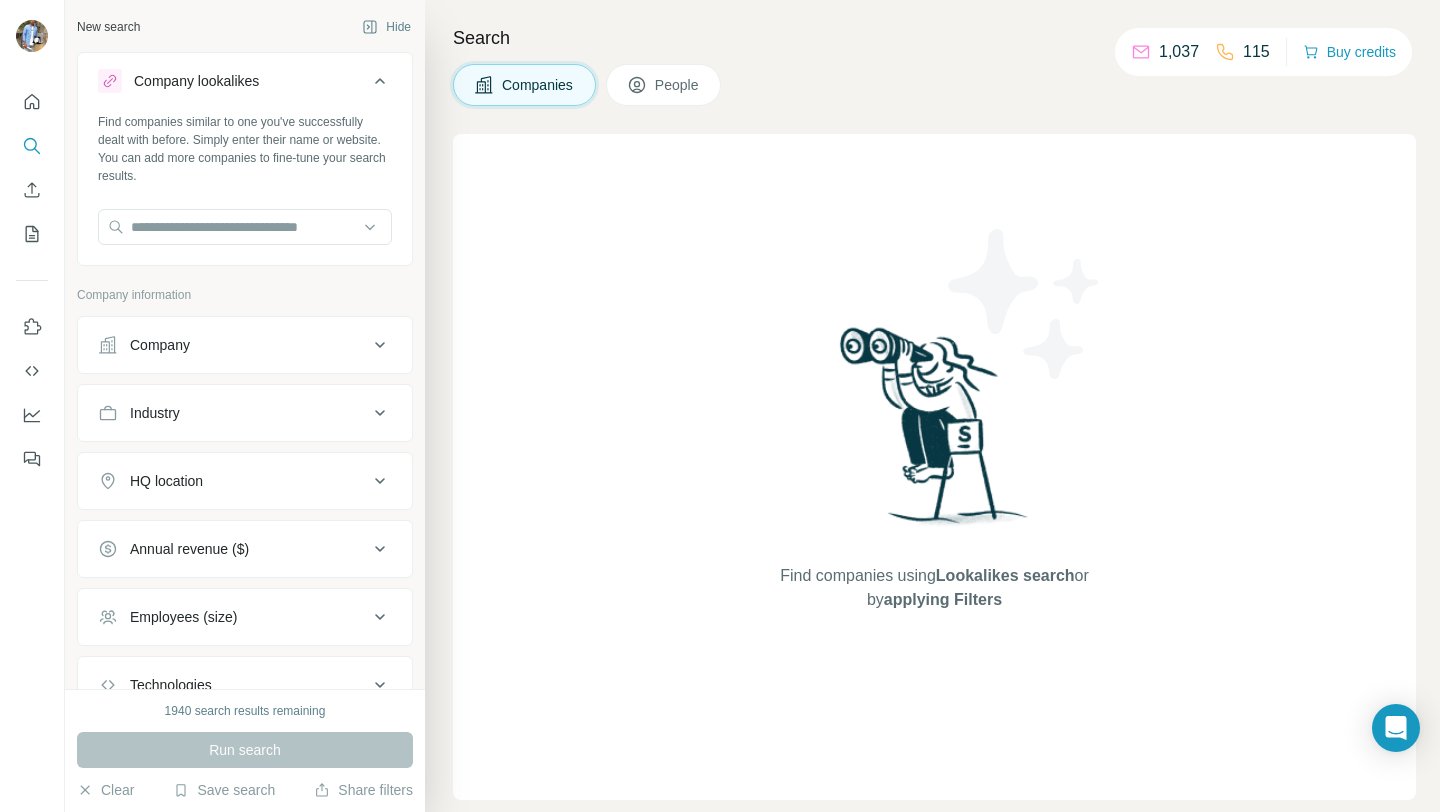 click on "Company lookalikes" at bounding box center [233, 81] 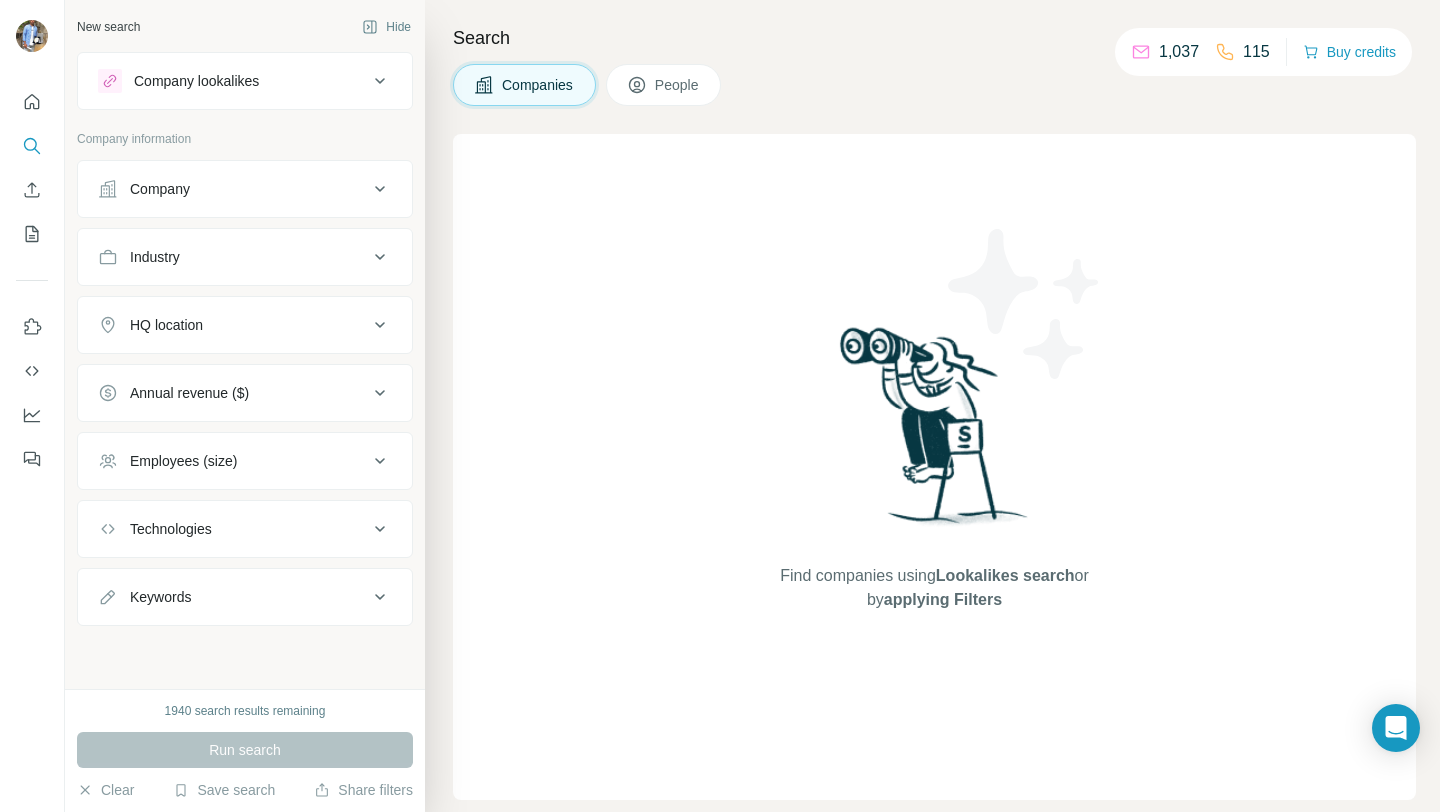 click on "Company lookalikes" at bounding box center [233, 81] 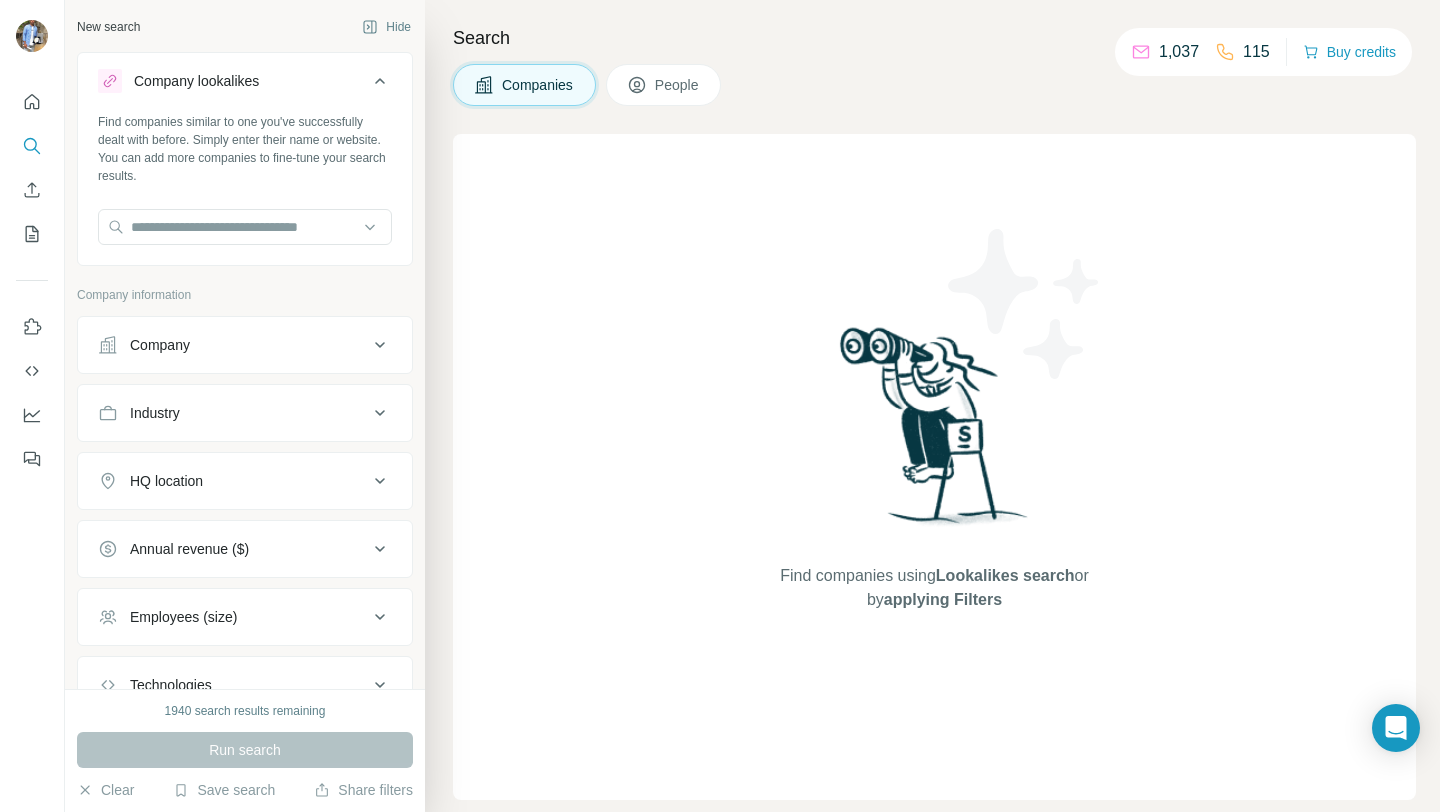 click on "Company lookalikes" at bounding box center [233, 81] 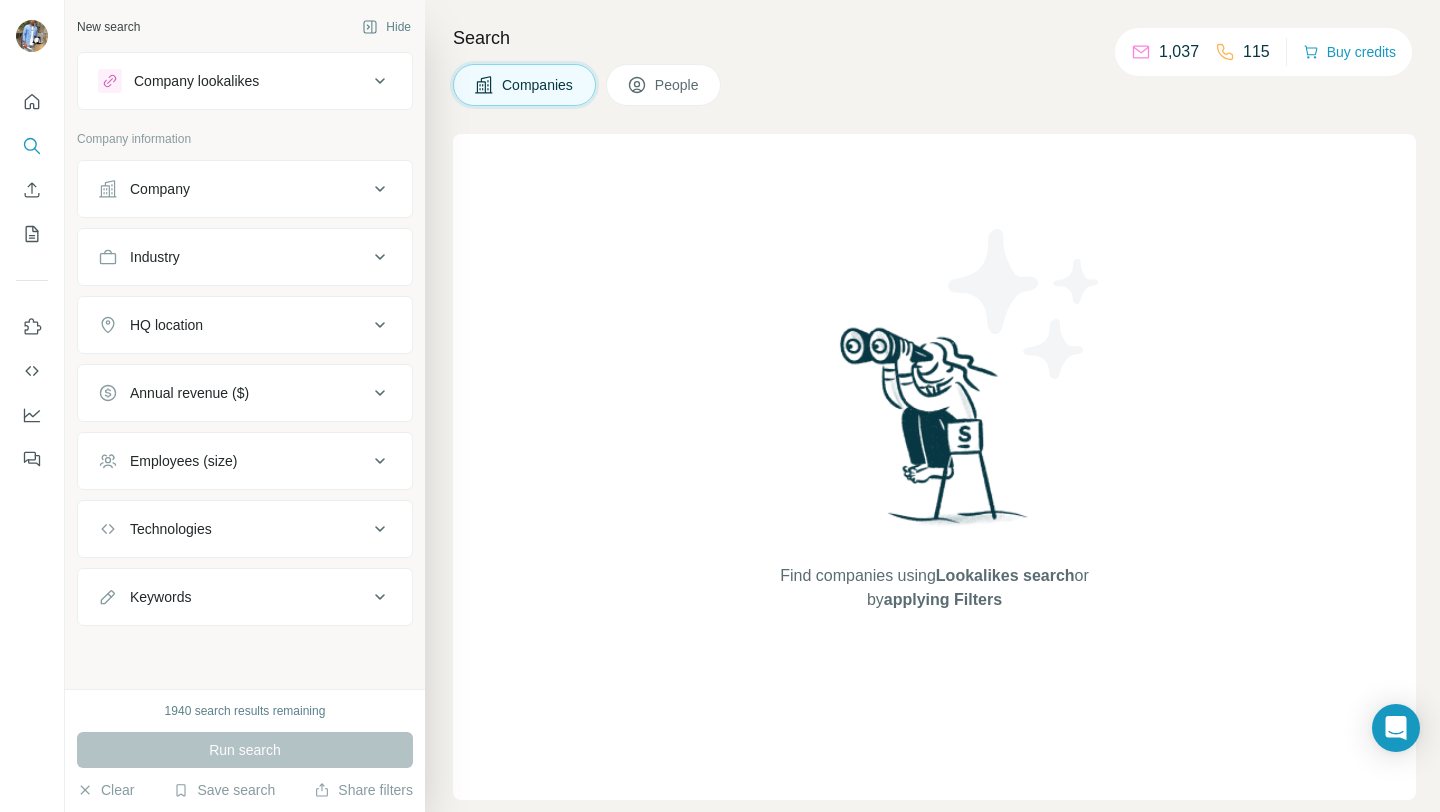 click on "Company" at bounding box center (245, 189) 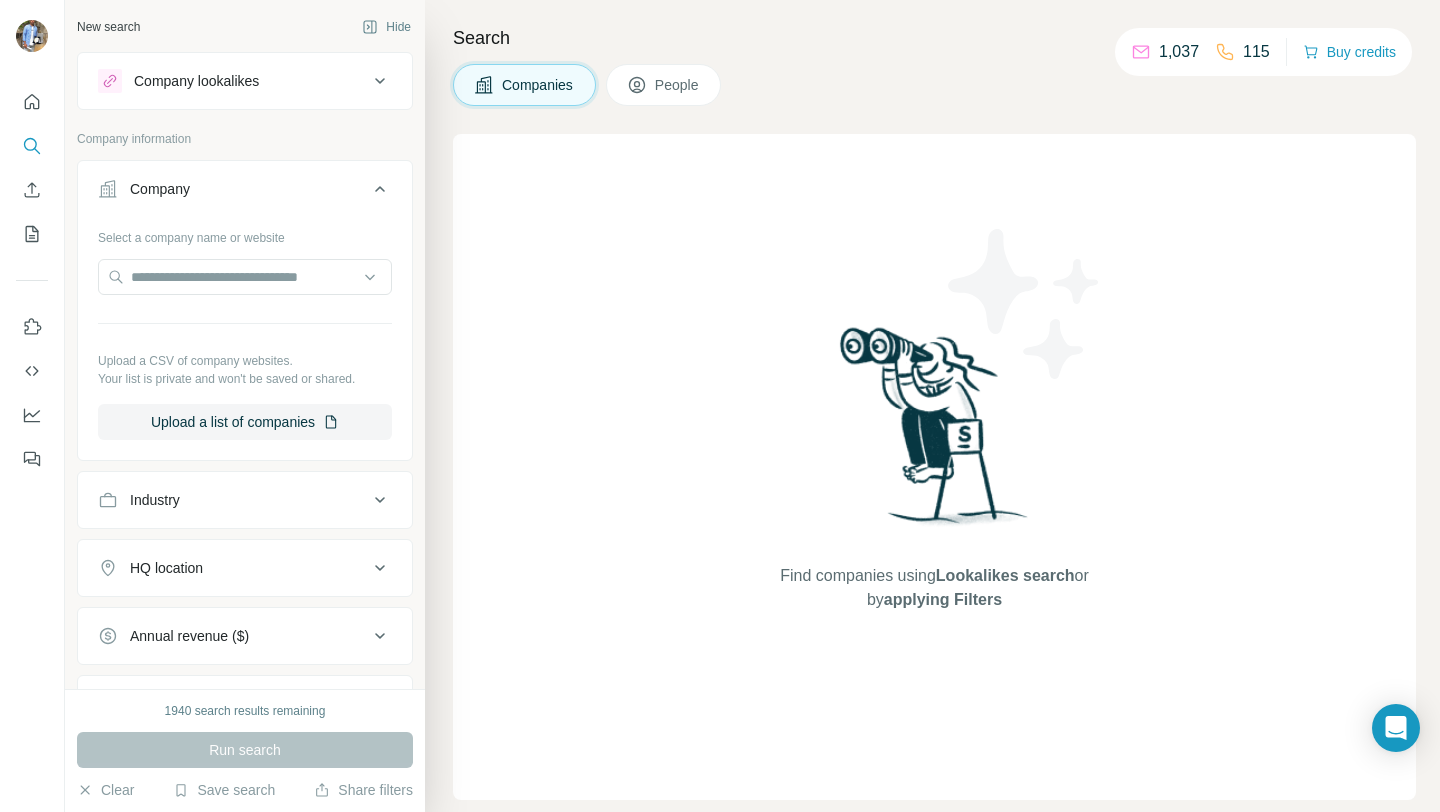 click on "Company lookalikes" at bounding box center [233, 81] 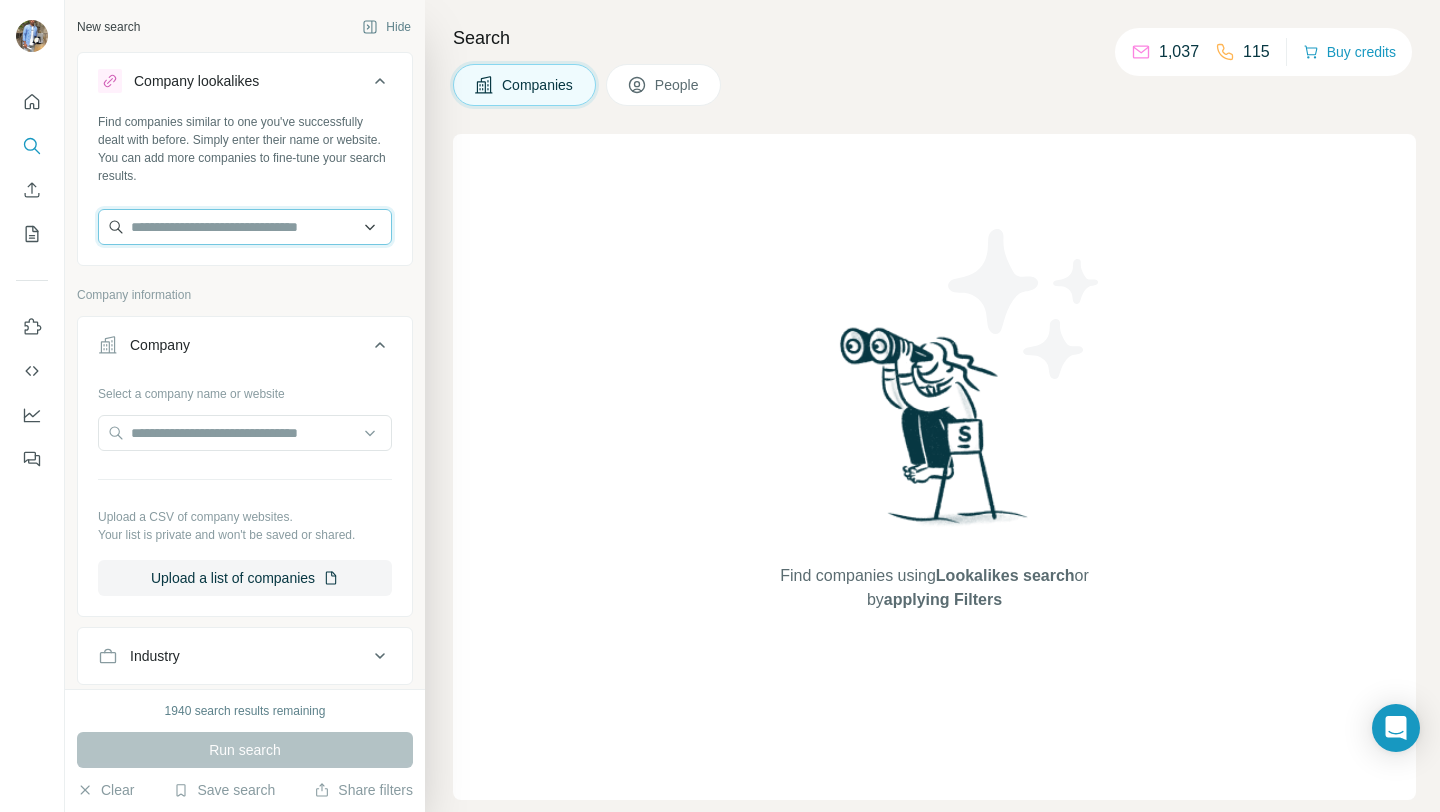 click at bounding box center (245, 227) 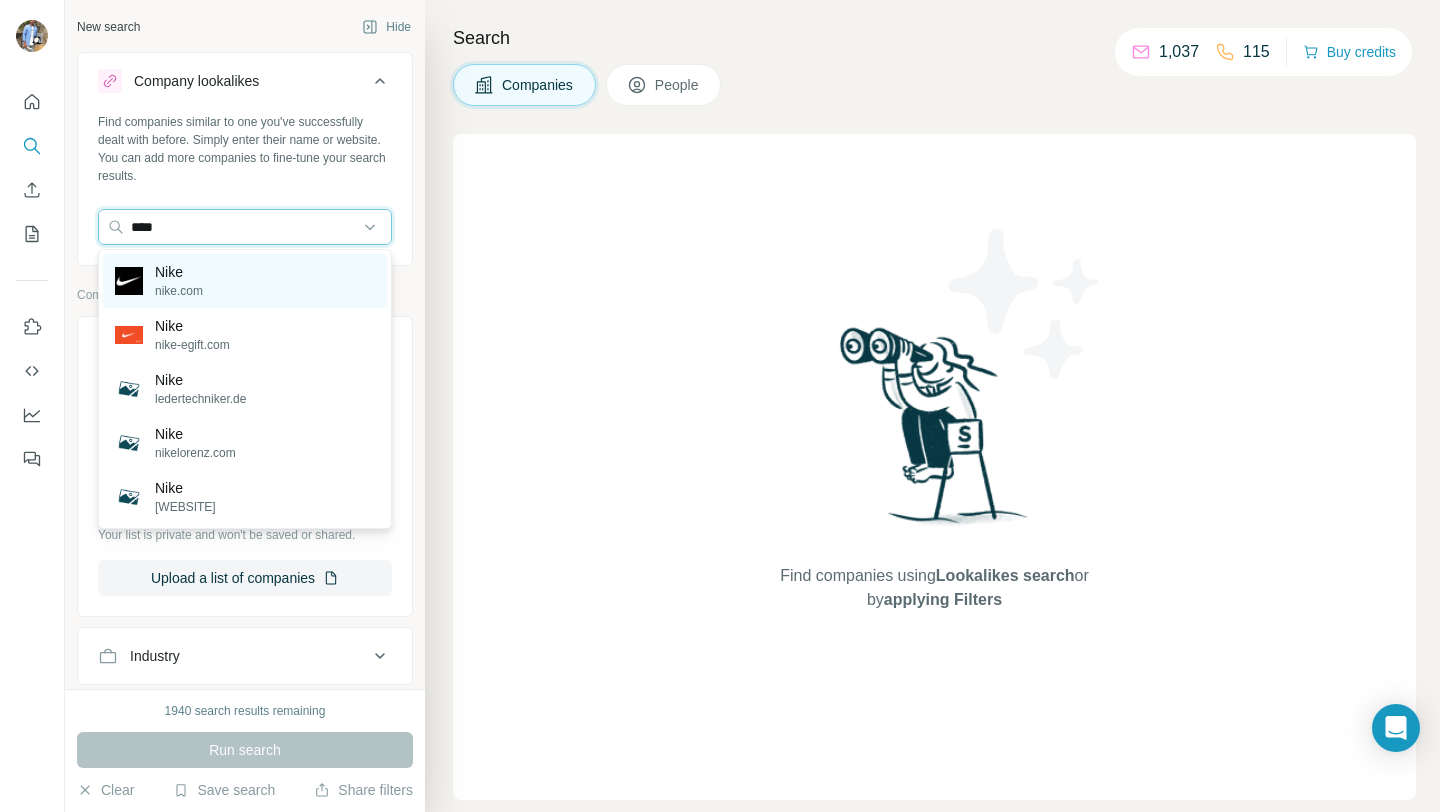 type on "****" 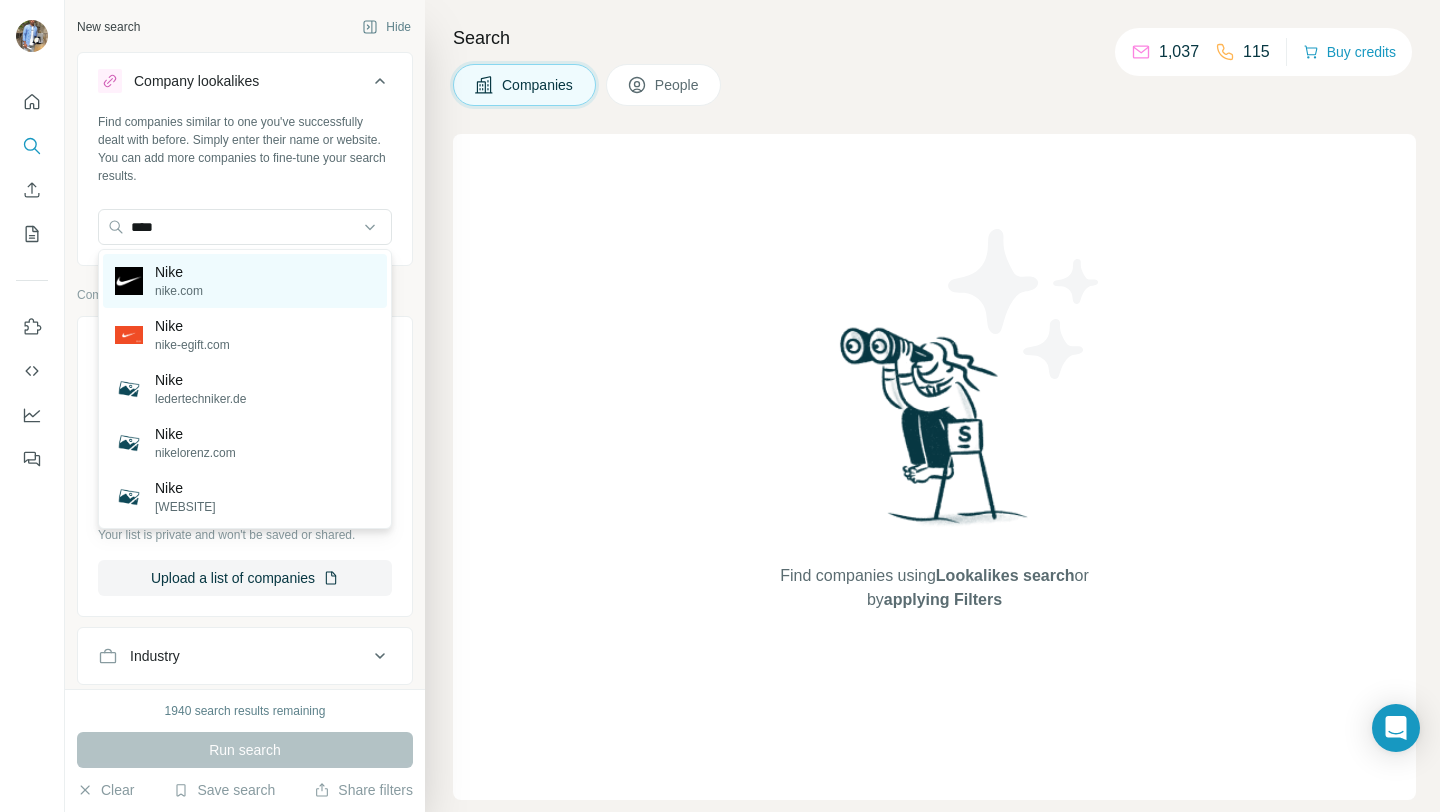click on "Nike nike.com" at bounding box center (245, 281) 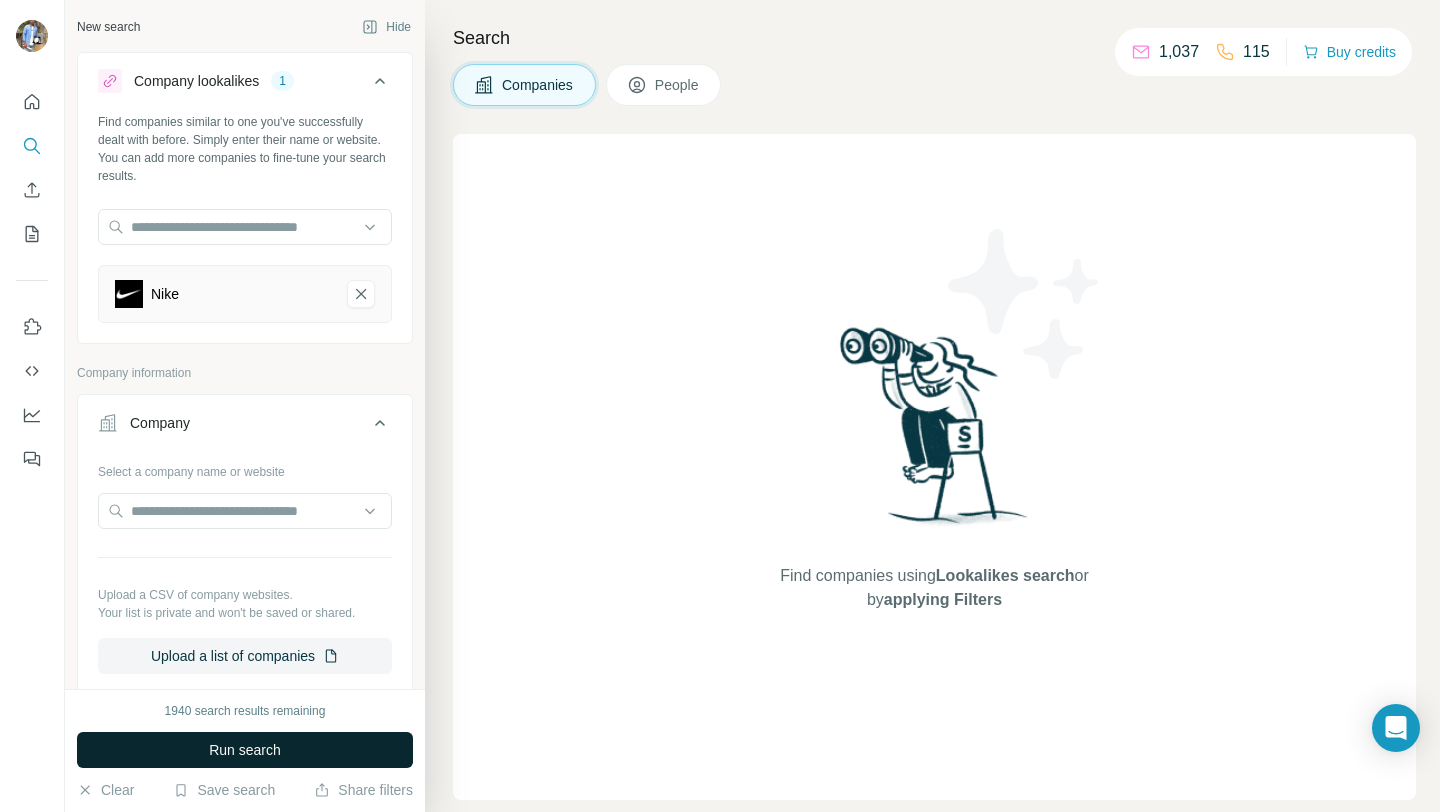 click on "Run search" at bounding box center (245, 750) 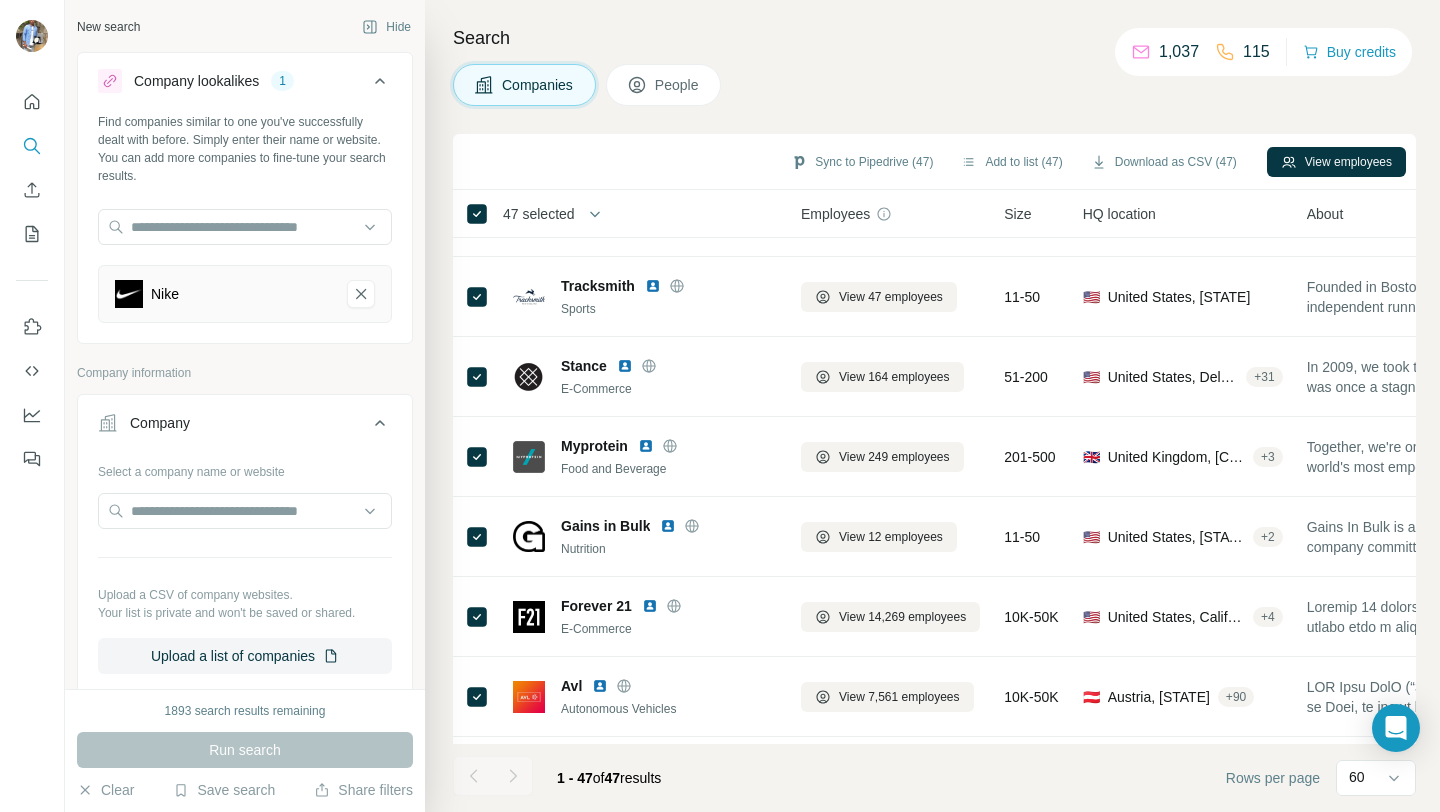 scroll, scrollTop: 1233, scrollLeft: 0, axis: vertical 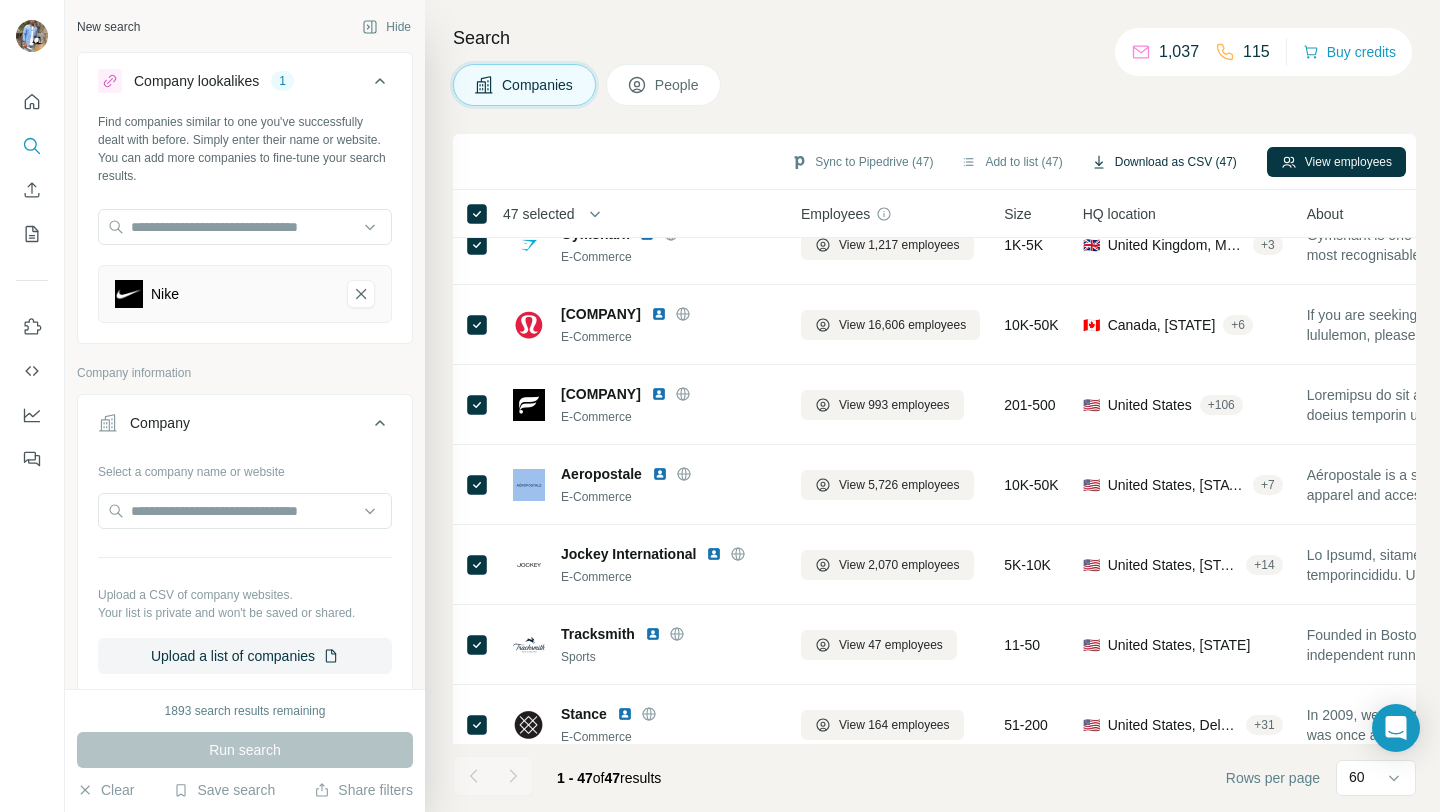 click on "Download as CSV (47)" at bounding box center (1164, 162) 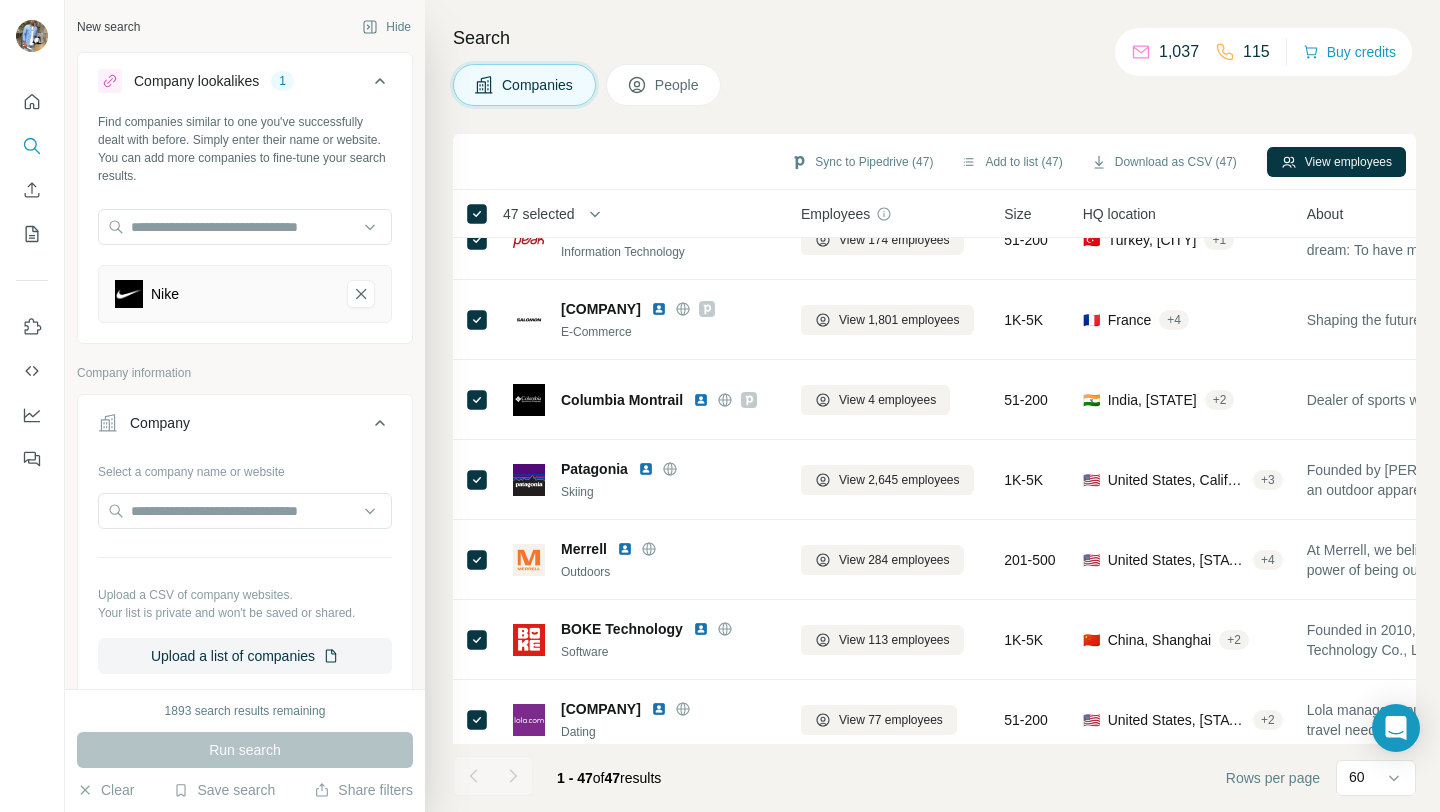 scroll, scrollTop: 0, scrollLeft: 0, axis: both 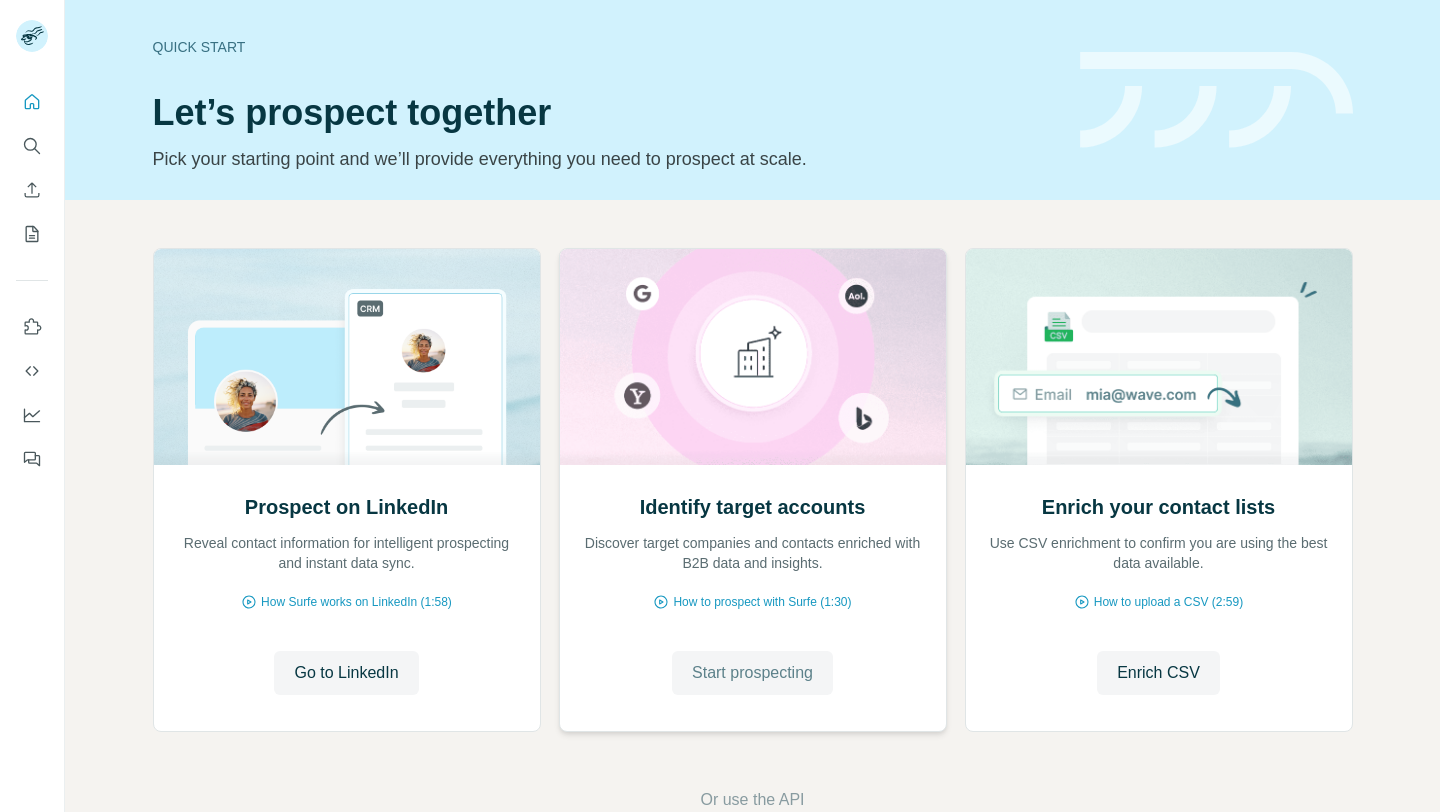 click on "Start prospecting" at bounding box center (752, 673) 